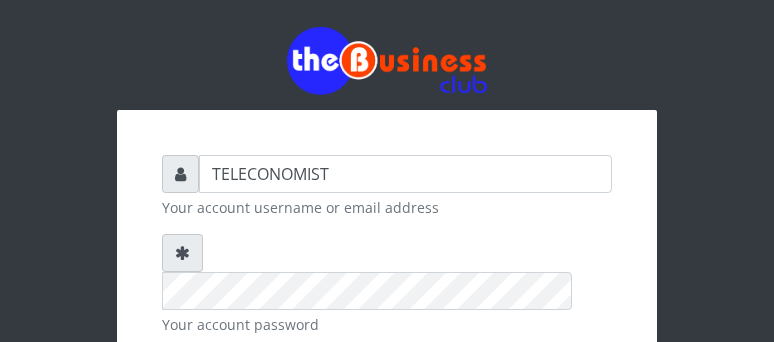 scroll, scrollTop: 0, scrollLeft: 0, axis: both 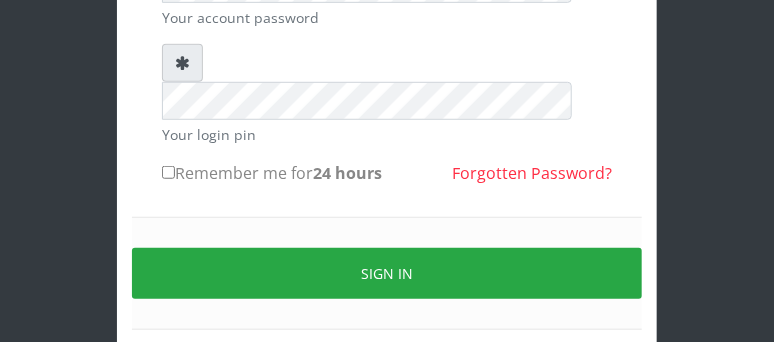 click on "Remember me for  24 hours" at bounding box center (168, 172) 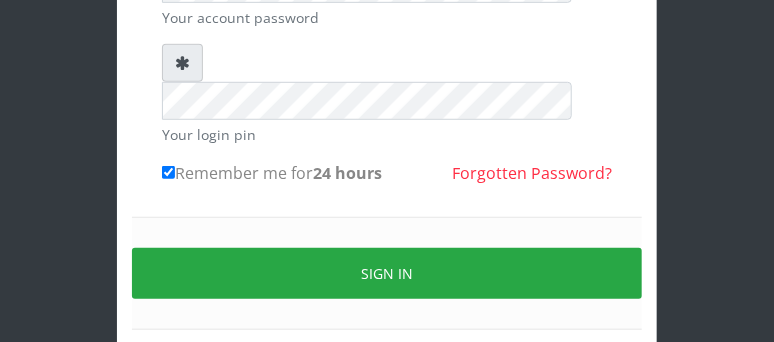 scroll, scrollTop: 0, scrollLeft: 0, axis: both 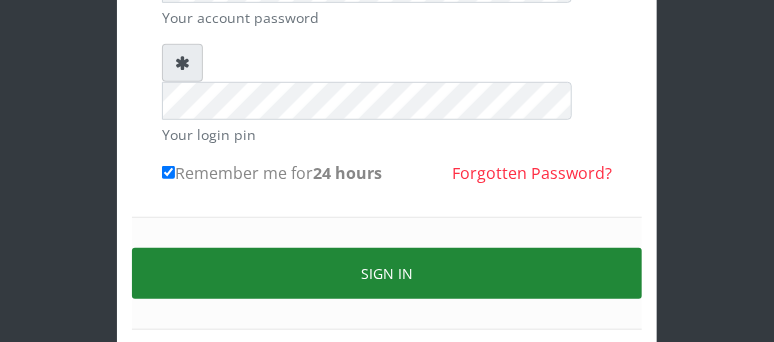 click on "Sign in" at bounding box center [387, 273] 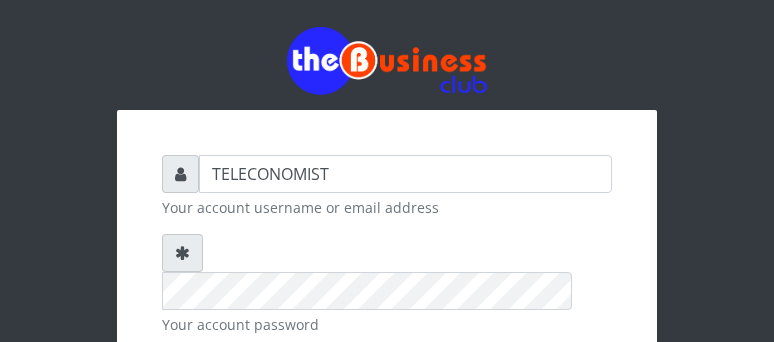 scroll, scrollTop: 0, scrollLeft: 0, axis: both 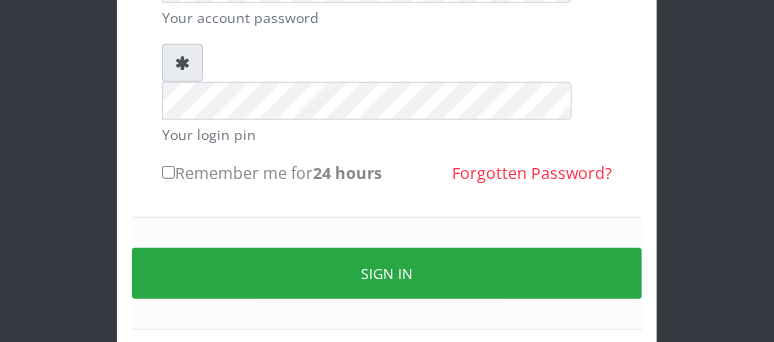 click on "Remember me for  24 hours" at bounding box center [168, 172] 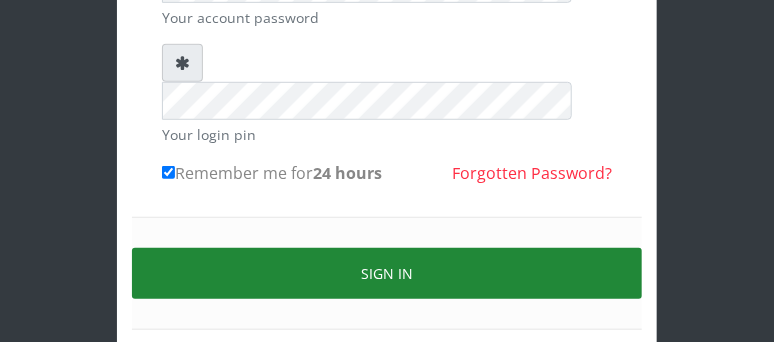 click on "Sign in" at bounding box center (387, 273) 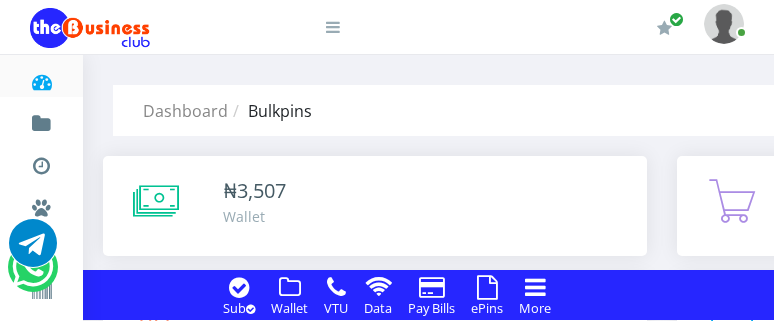 scroll, scrollTop: 0, scrollLeft: 0, axis: both 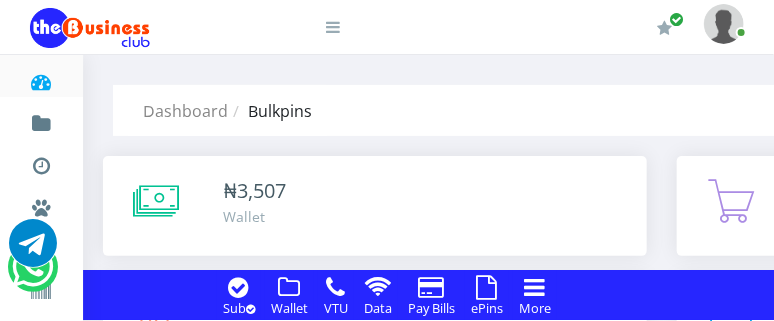 click at bounding box center [487, 287] 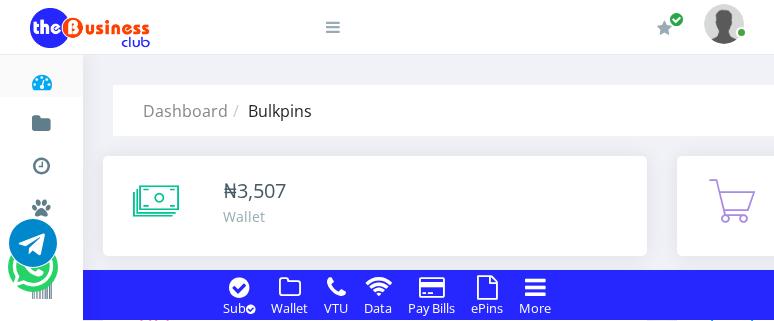 scroll, scrollTop: 0, scrollLeft: 0, axis: both 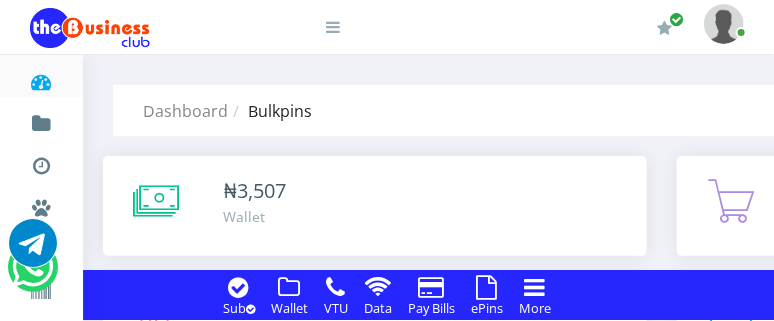 click at bounding box center (487, 287) 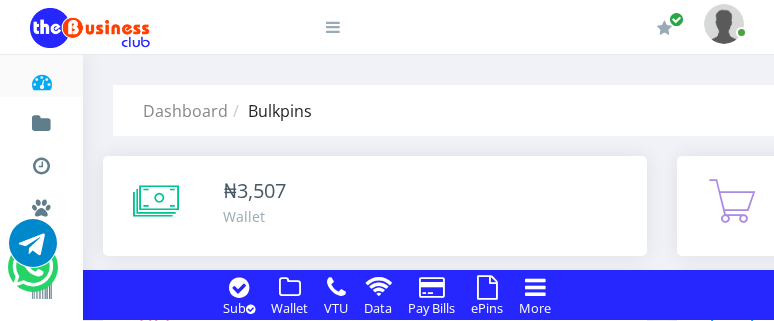 scroll, scrollTop: 0, scrollLeft: 0, axis: both 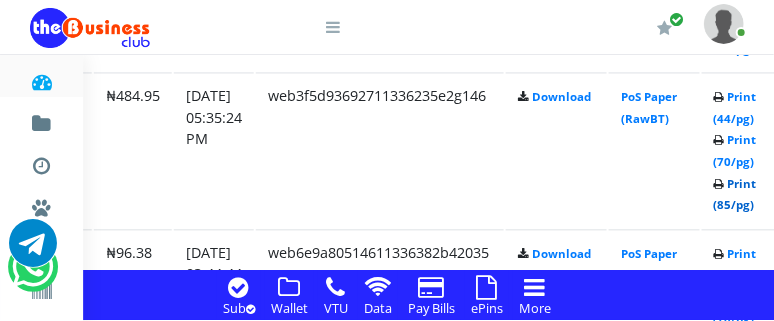 click on "Print (85/pg)" at bounding box center [735, 194] 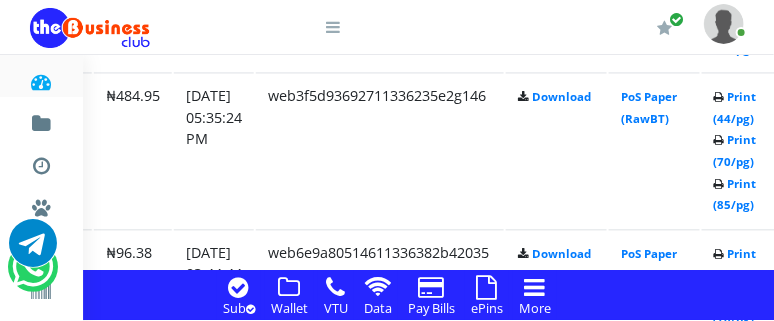 scroll, scrollTop: 2967, scrollLeft: 289, axis: both 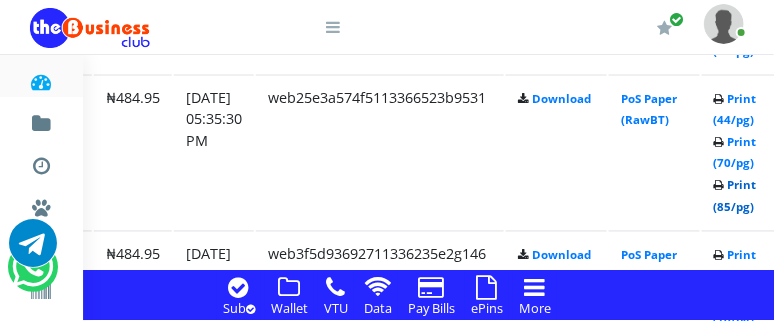 click on "Print (85/pg)" at bounding box center (735, 196) 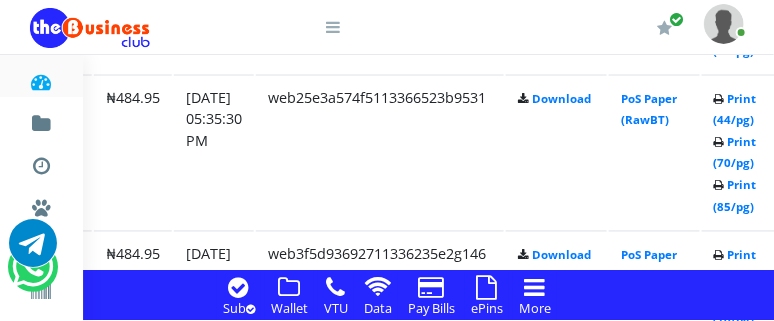 scroll, scrollTop: 2809, scrollLeft: 289, axis: both 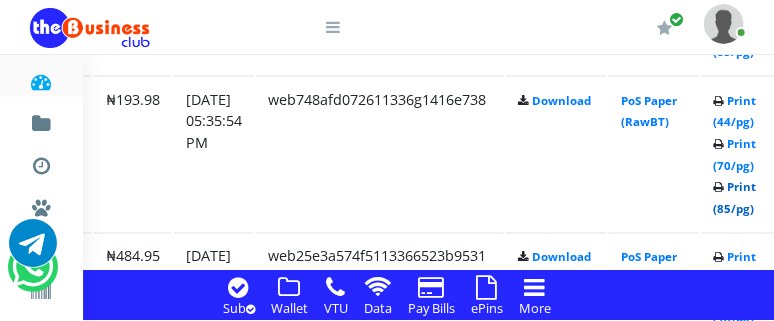 click on "Print (85/pg)" at bounding box center (735, 197) 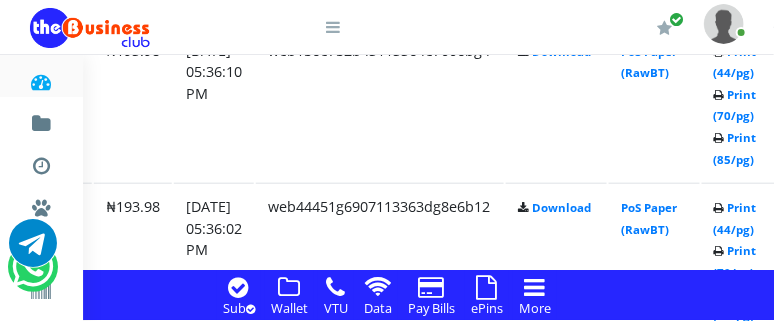 scroll, scrollTop: 2386, scrollLeft: 289, axis: both 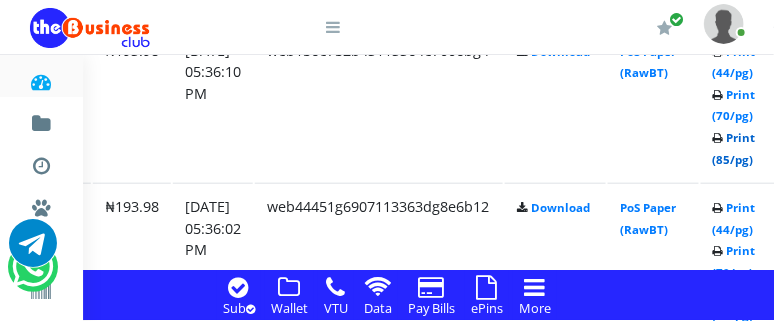click on "Print (85/pg)" at bounding box center (734, 148) 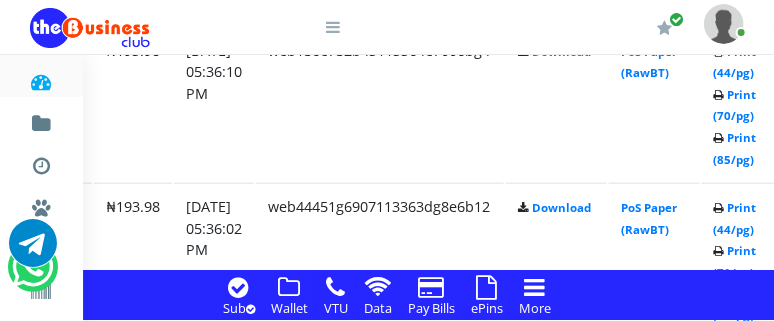 scroll, scrollTop: 2386, scrollLeft: 289, axis: both 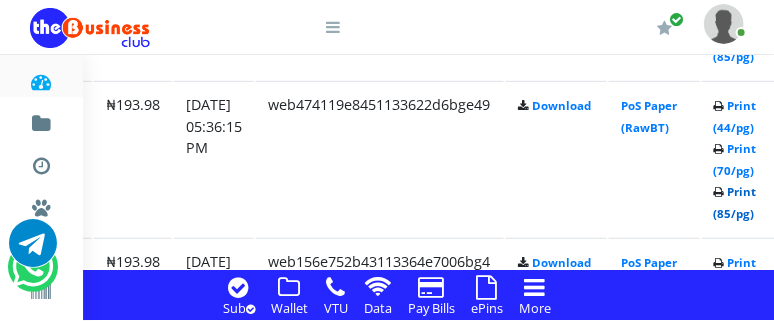 click on "Print (85/pg)" at bounding box center [735, 202] 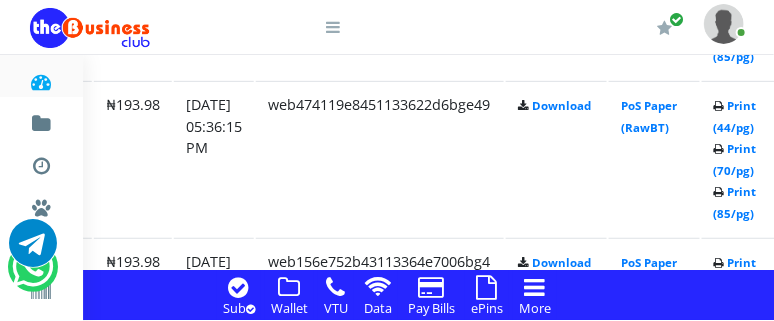 scroll, scrollTop: 2175, scrollLeft: 289, axis: both 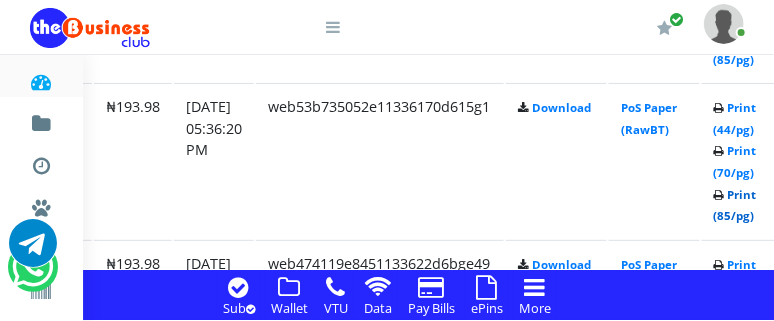 click on "Print (85/pg)" at bounding box center [735, 205] 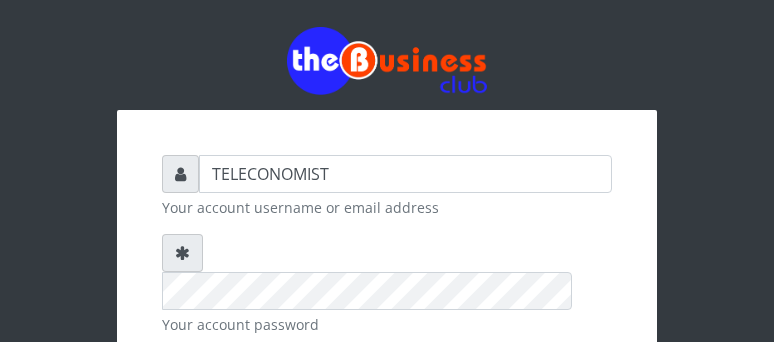 scroll, scrollTop: 0, scrollLeft: 0, axis: both 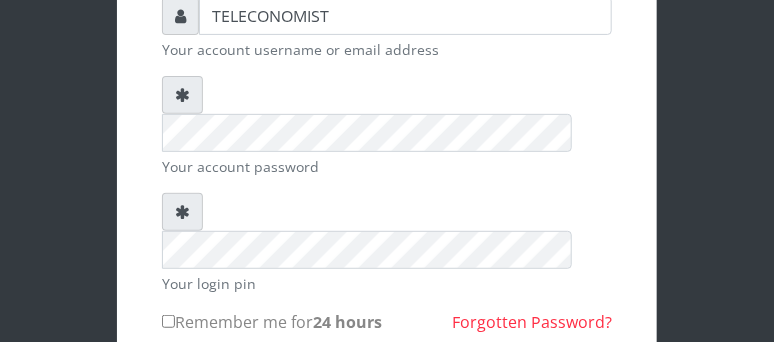 click on "Remember me for  24 hours" at bounding box center (168, 321) 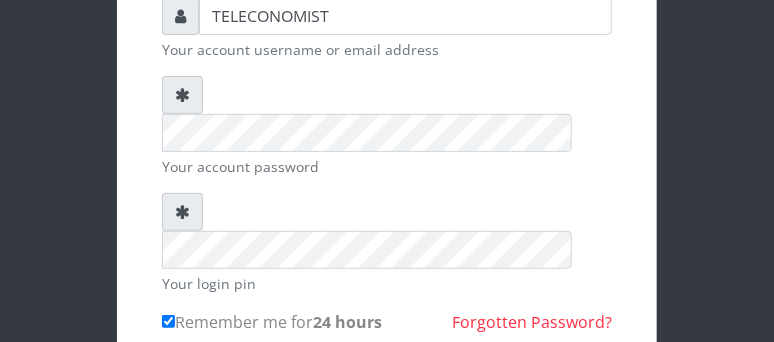 click on "Sign in" at bounding box center (387, 422) 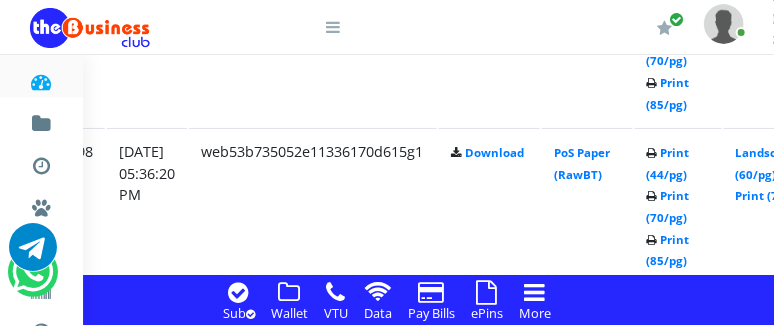 scroll, scrollTop: 1971, scrollLeft: 356, axis: both 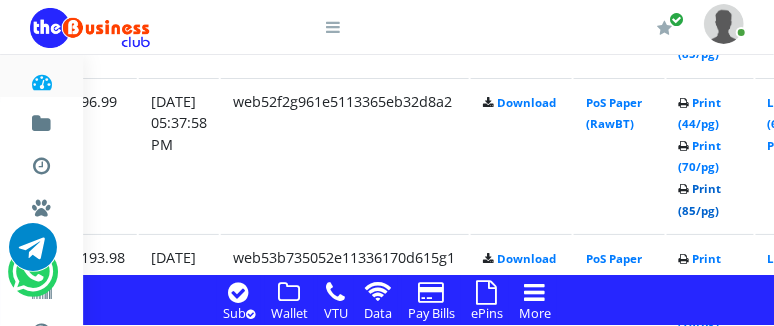 click on "Print (85/pg)" at bounding box center (700, 199) 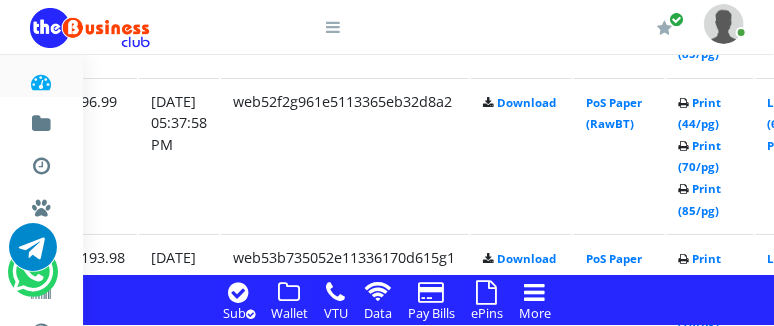 scroll, scrollTop: 1866, scrollLeft: 324, axis: both 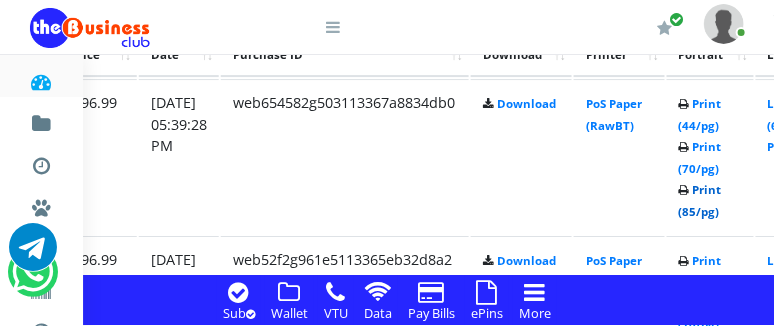 click on "Print (85/pg)" at bounding box center (700, 200) 